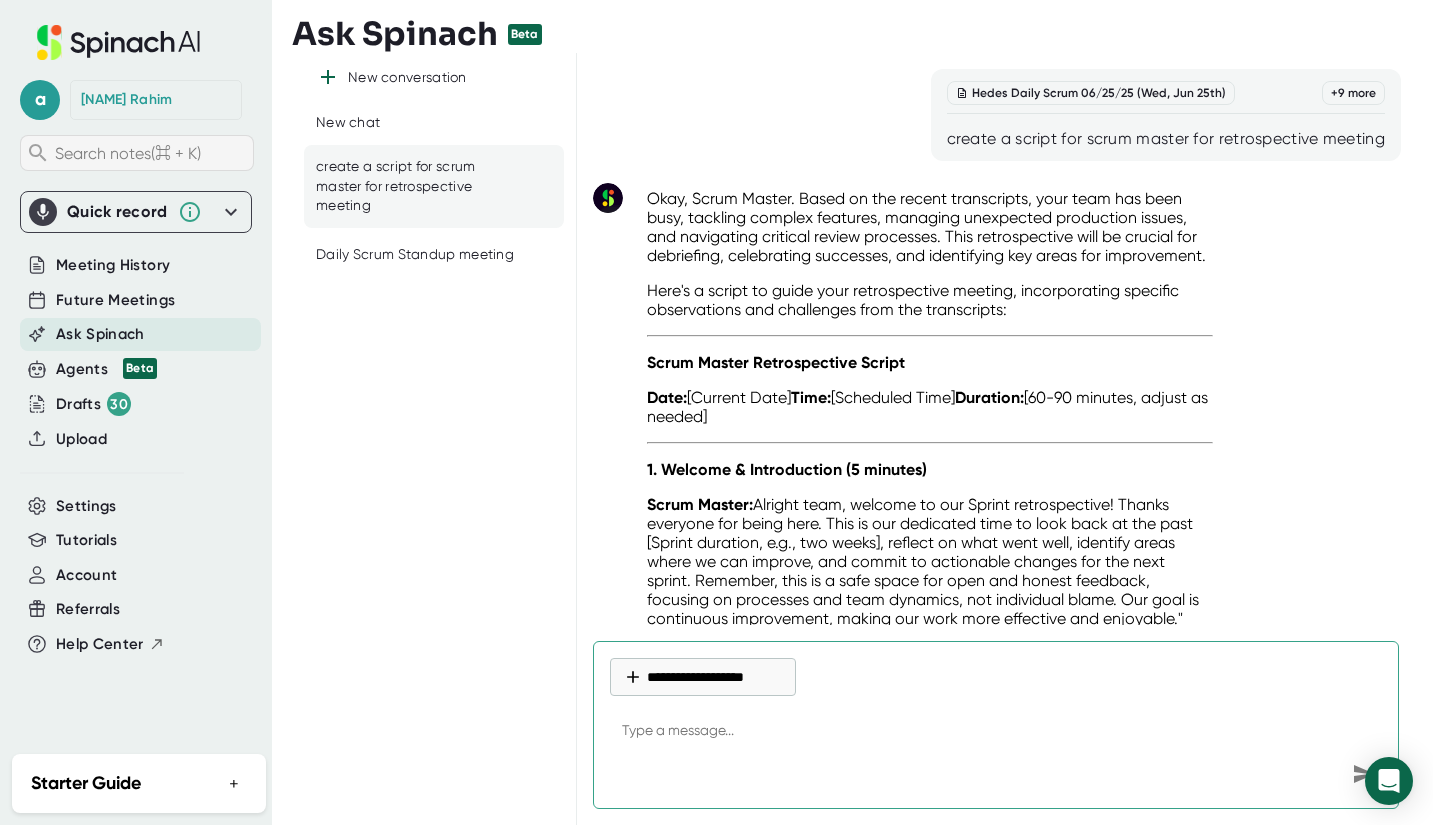scroll, scrollTop: 0, scrollLeft: 0, axis: both 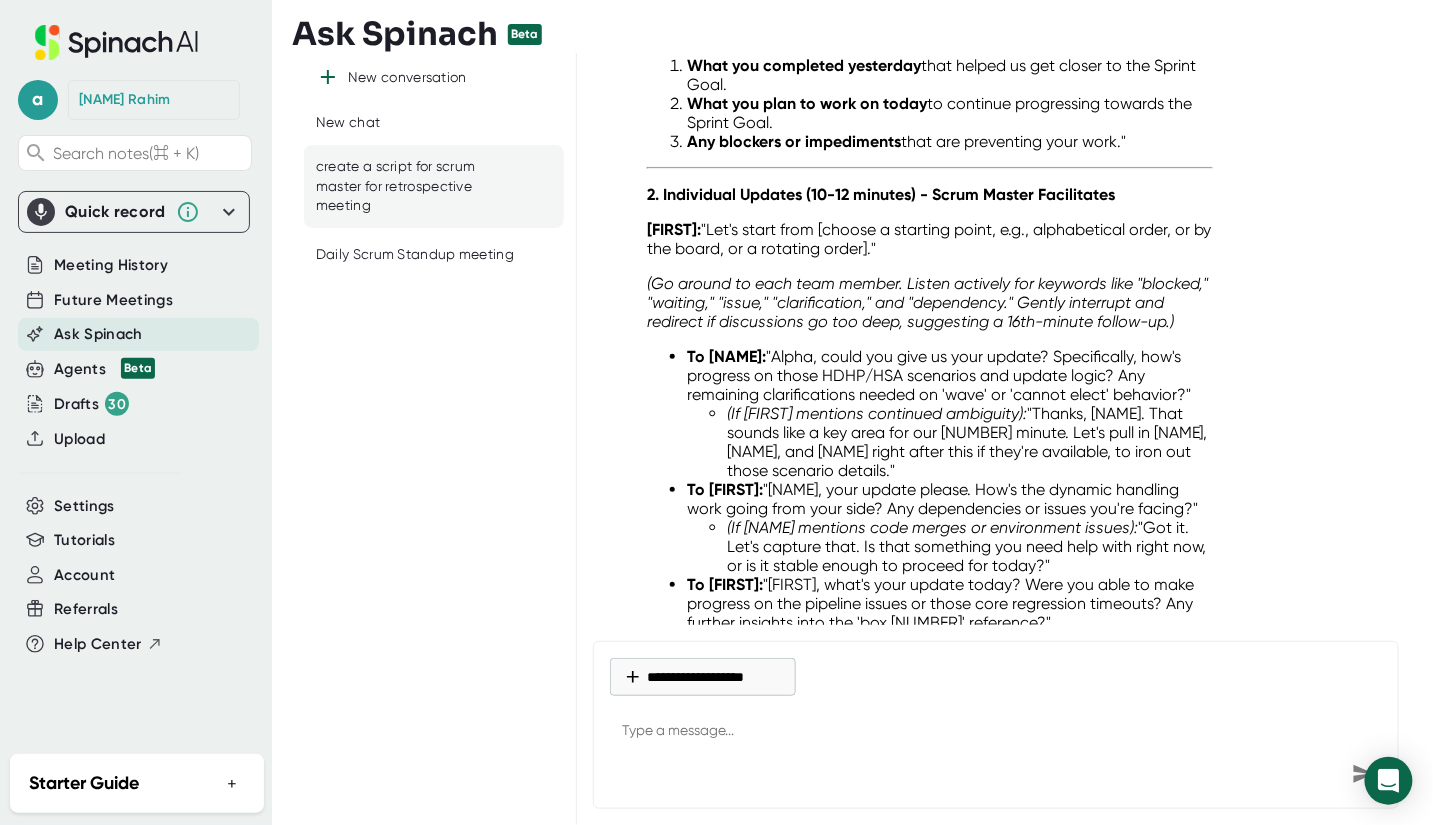 click on "Ask Spinach" at bounding box center [111, 265] 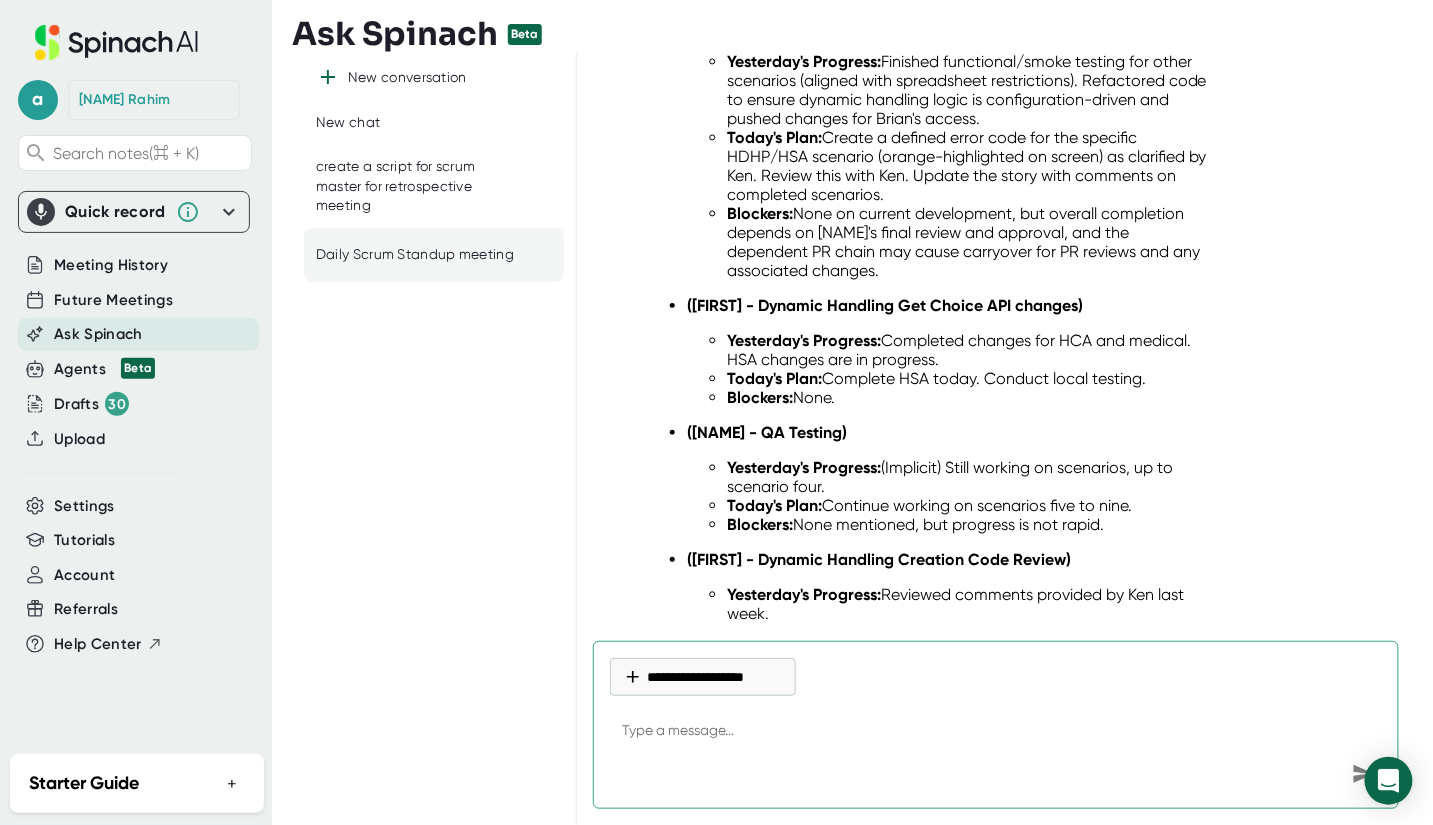 scroll, scrollTop: 19461, scrollLeft: 0, axis: vertical 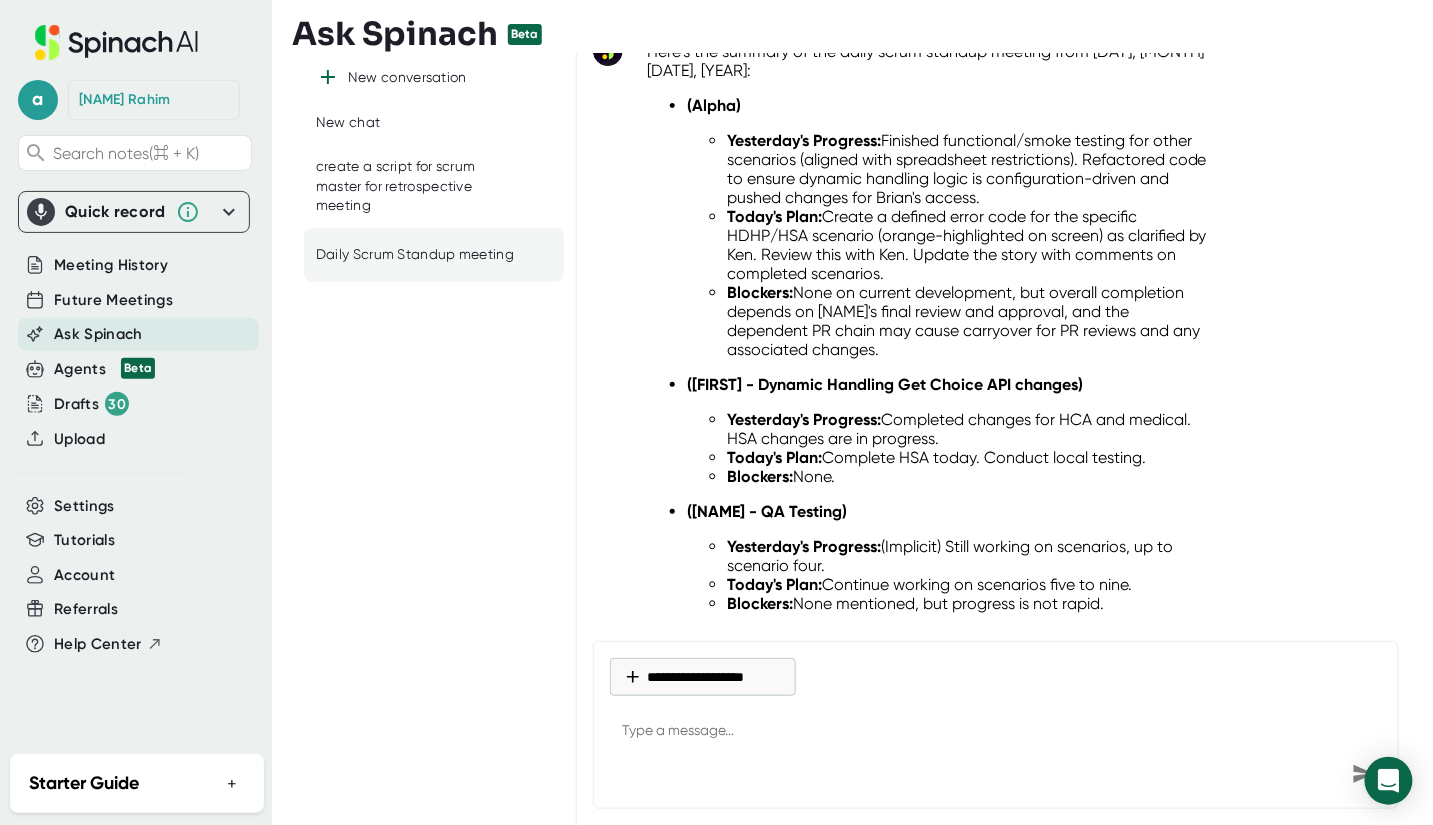 drag, startPoint x: 818, startPoint y: 224, endPoint x: 1308, endPoint y: 237, distance: 490.17242 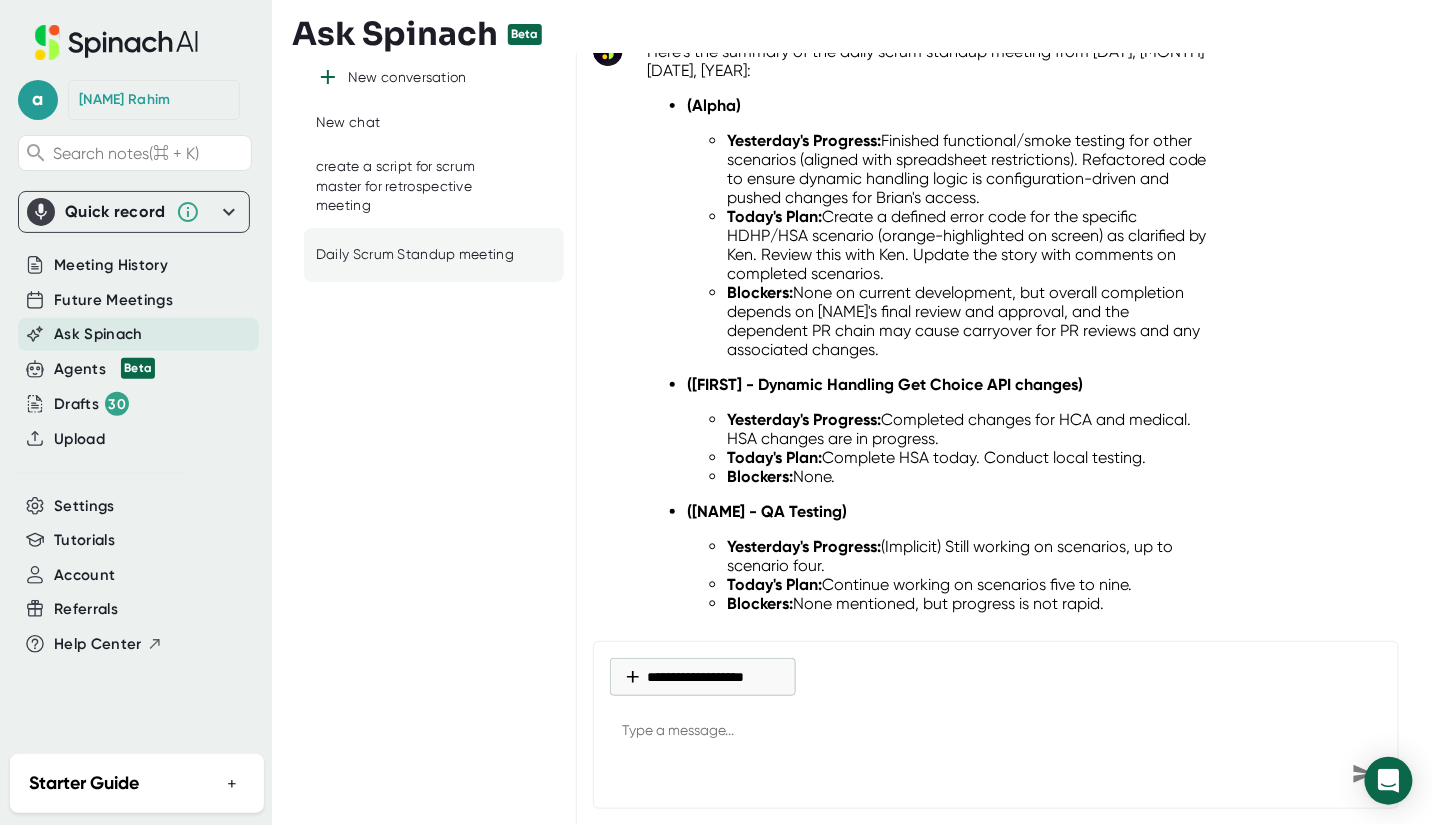 drag, startPoint x: 1378, startPoint y: 233, endPoint x: 804, endPoint y: 228, distance: 574.0218 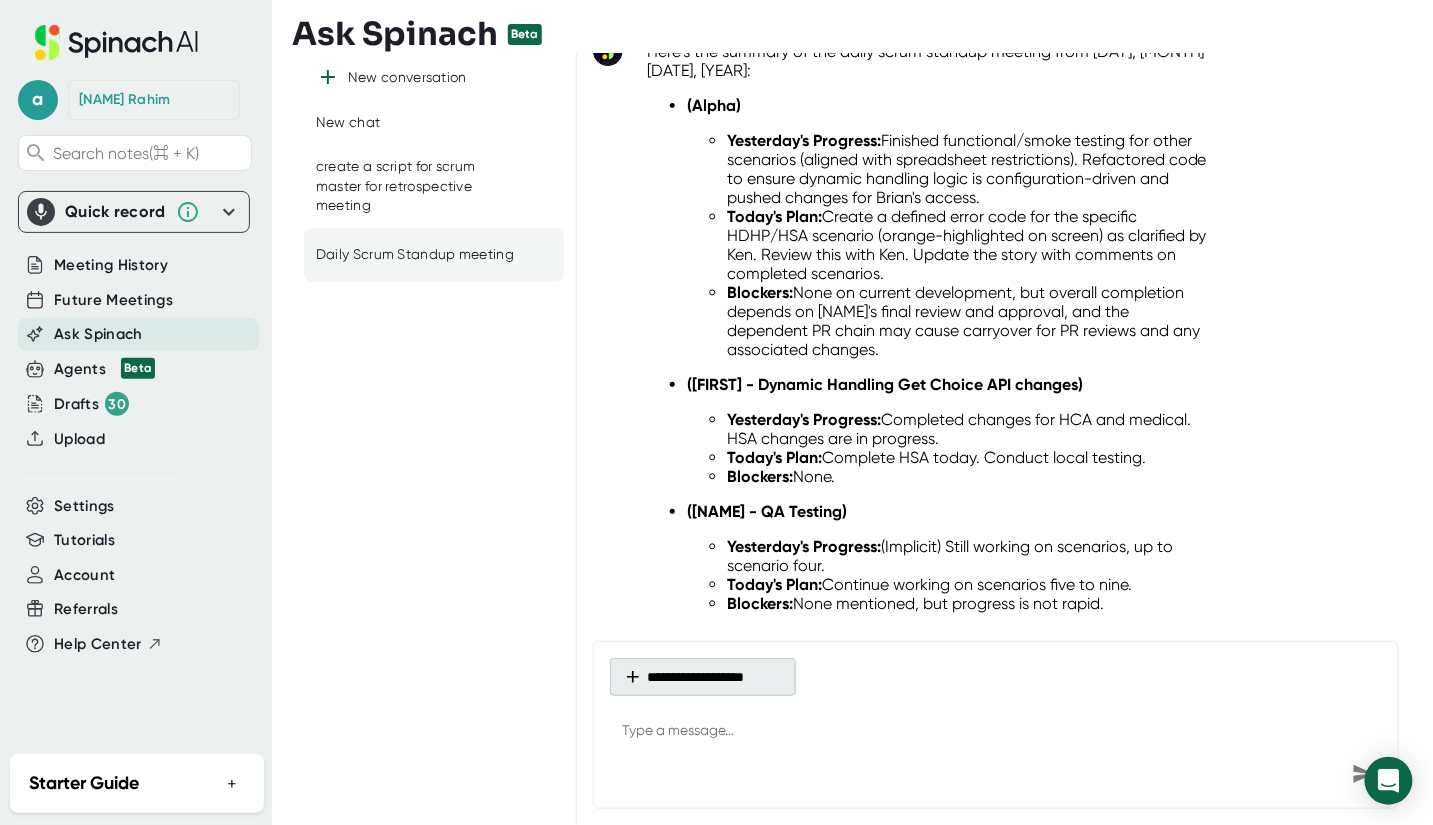 click at bounding box center [633, 677] 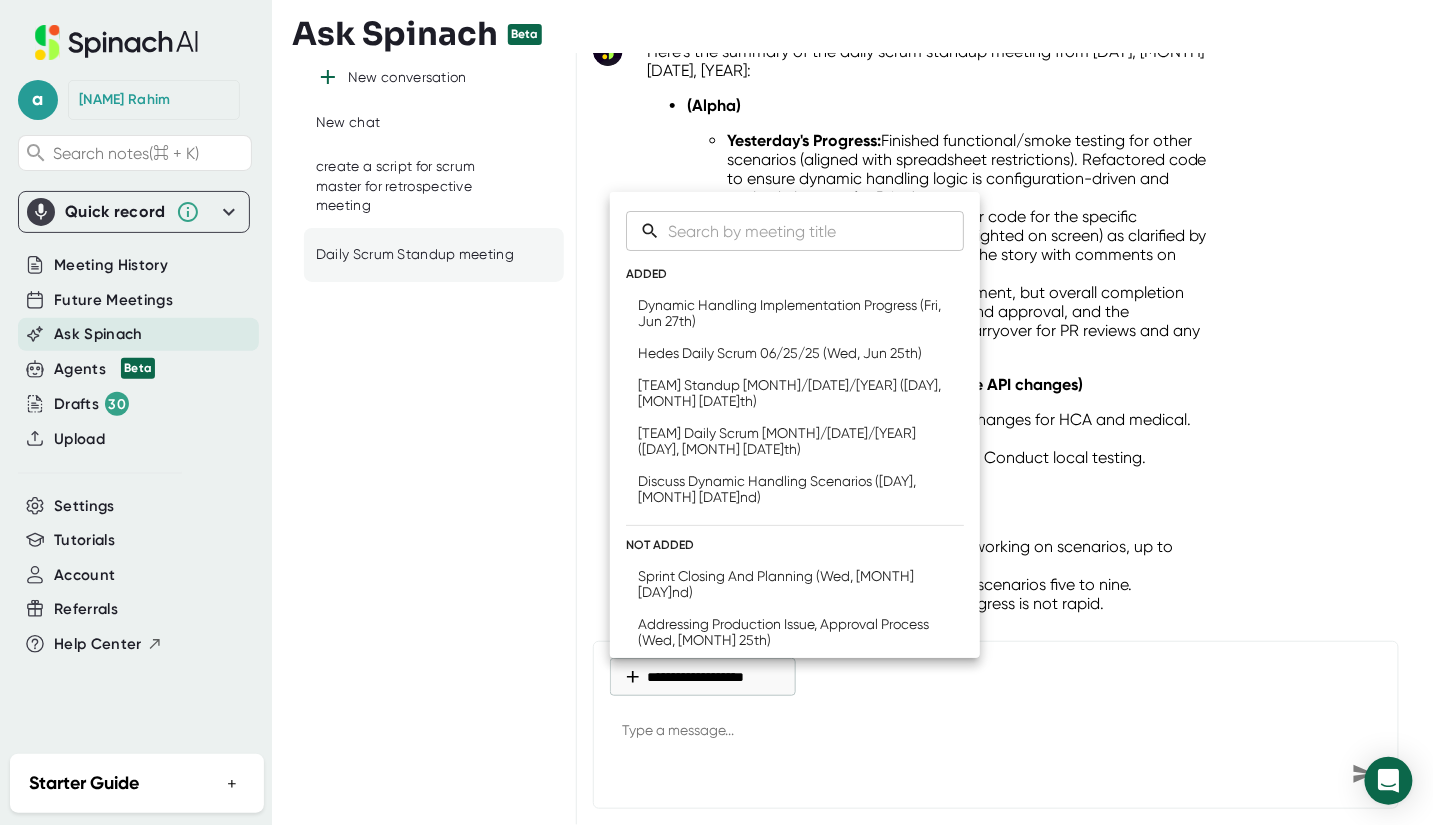 click at bounding box center [716, 412] 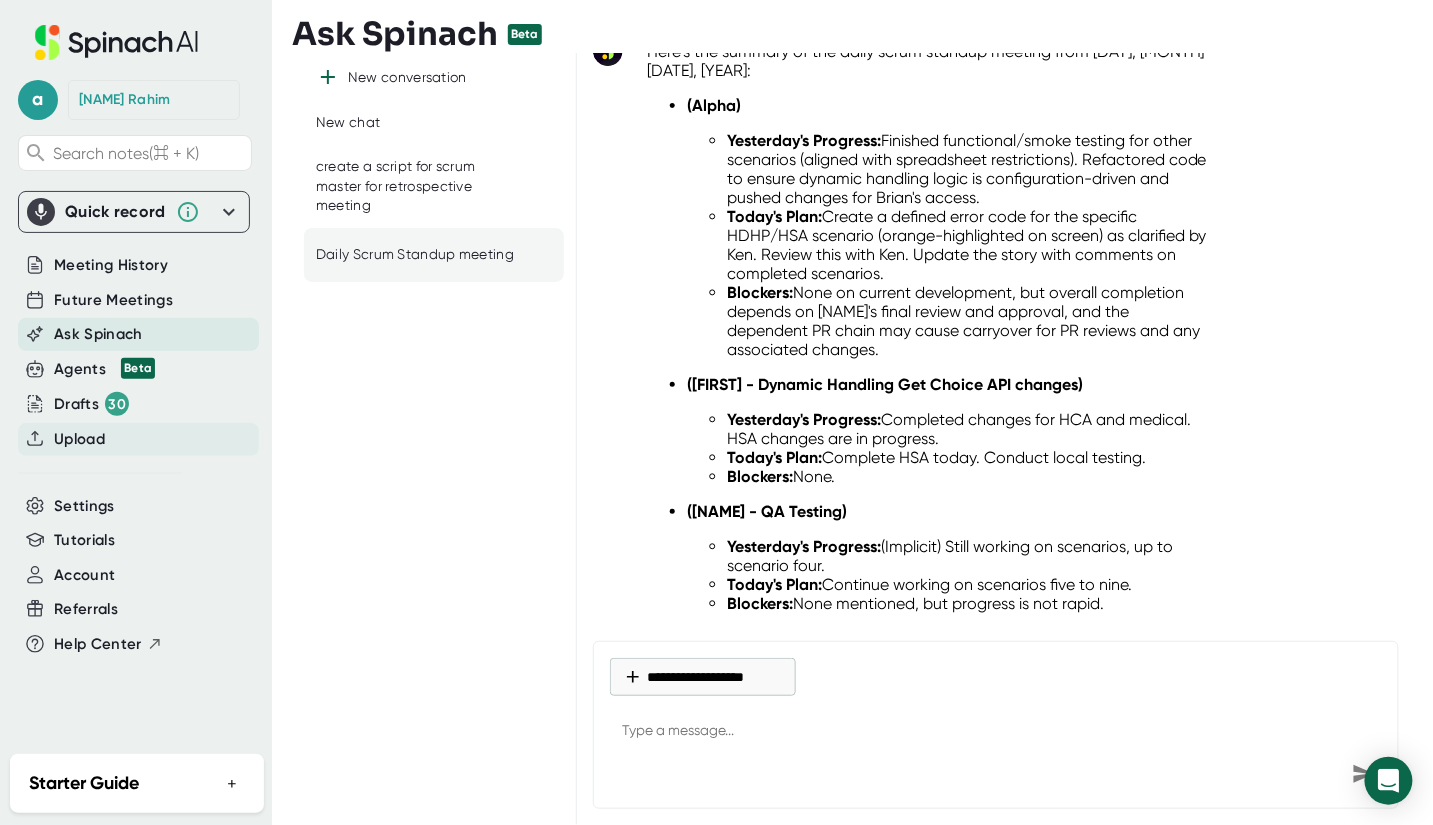 click on "Upload" at bounding box center [111, 265] 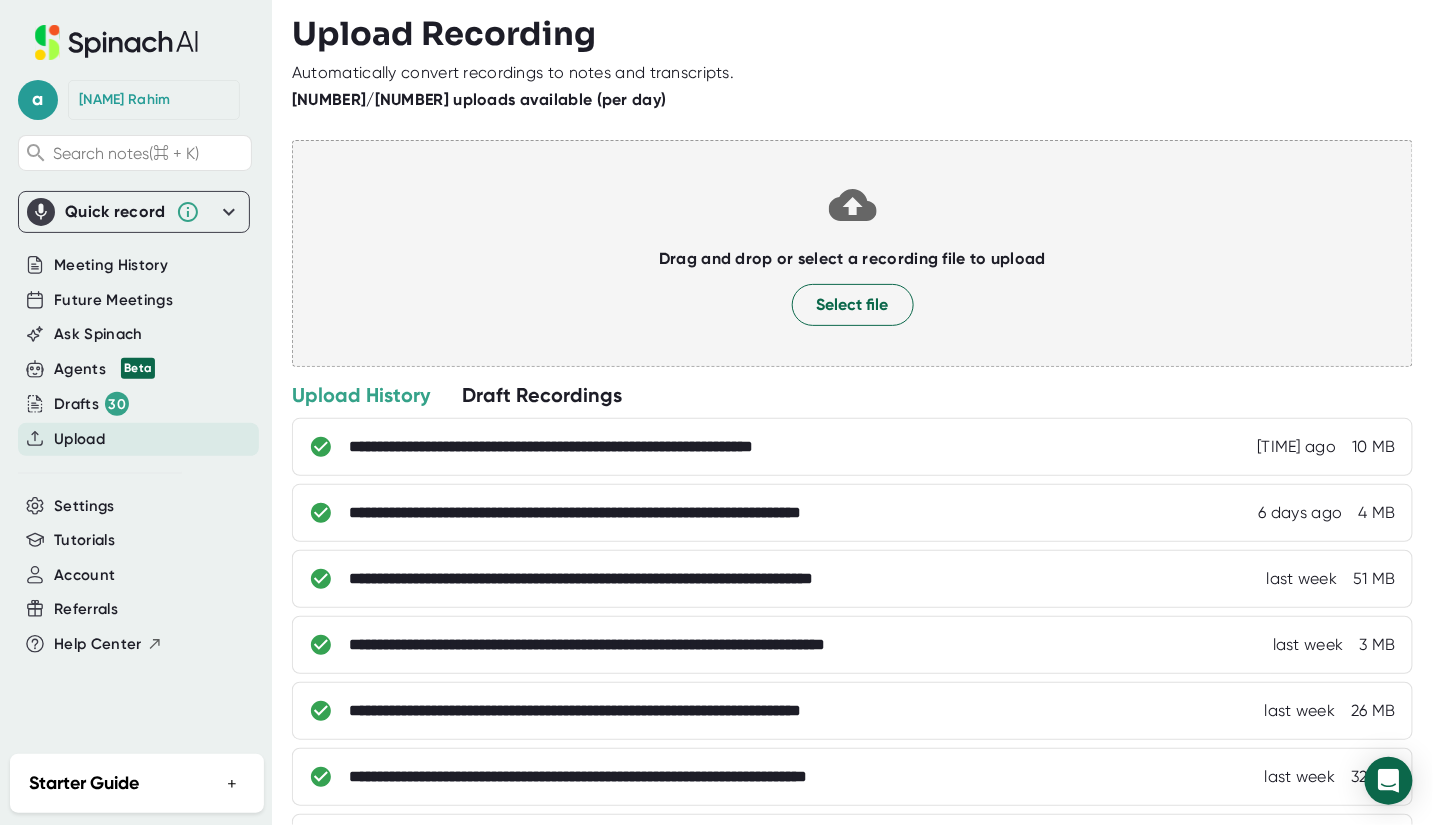 click at bounding box center (852, 276) 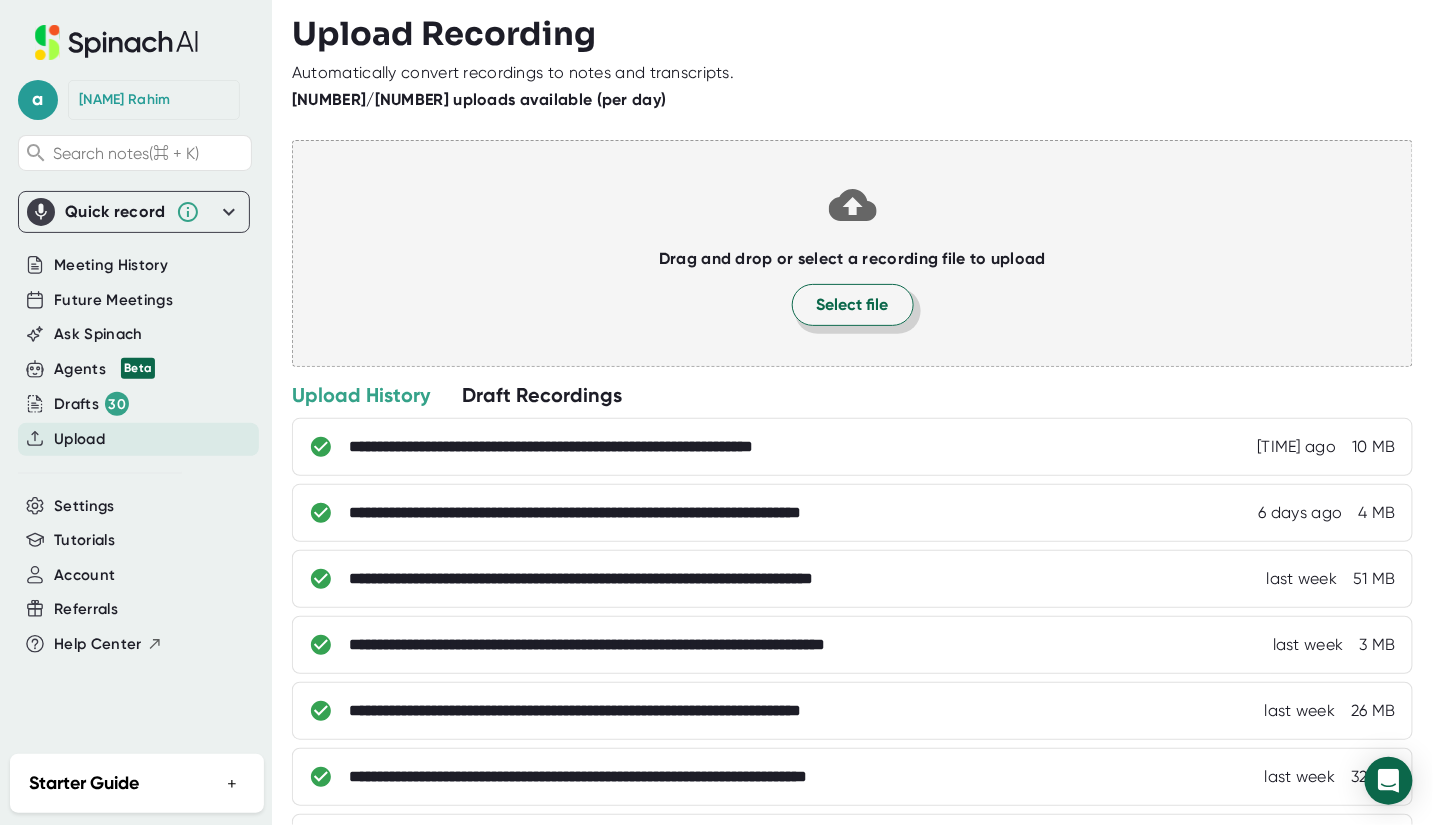 click on "Select file" at bounding box center [853, 305] 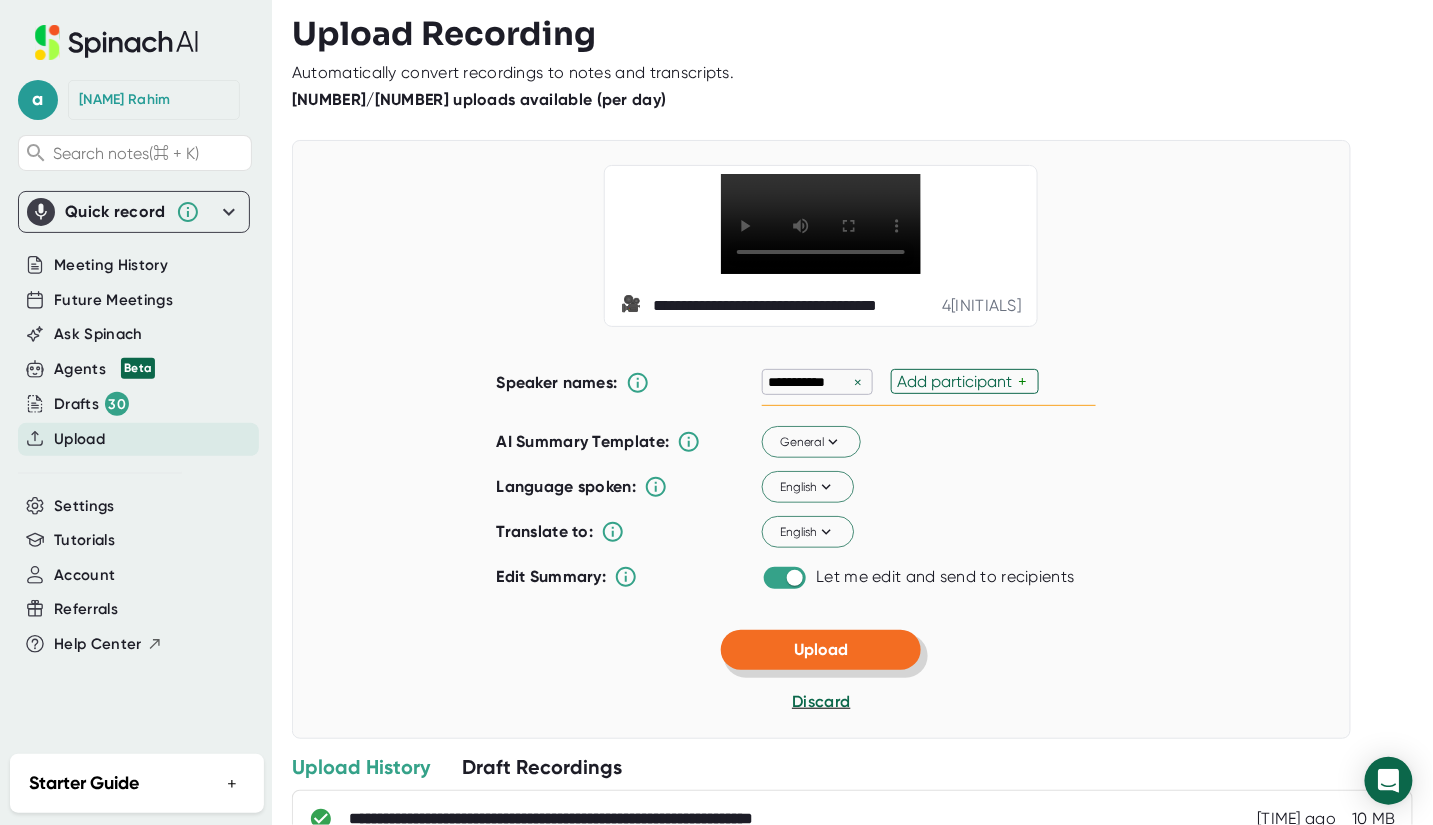 click on "Upload" at bounding box center (821, 649) 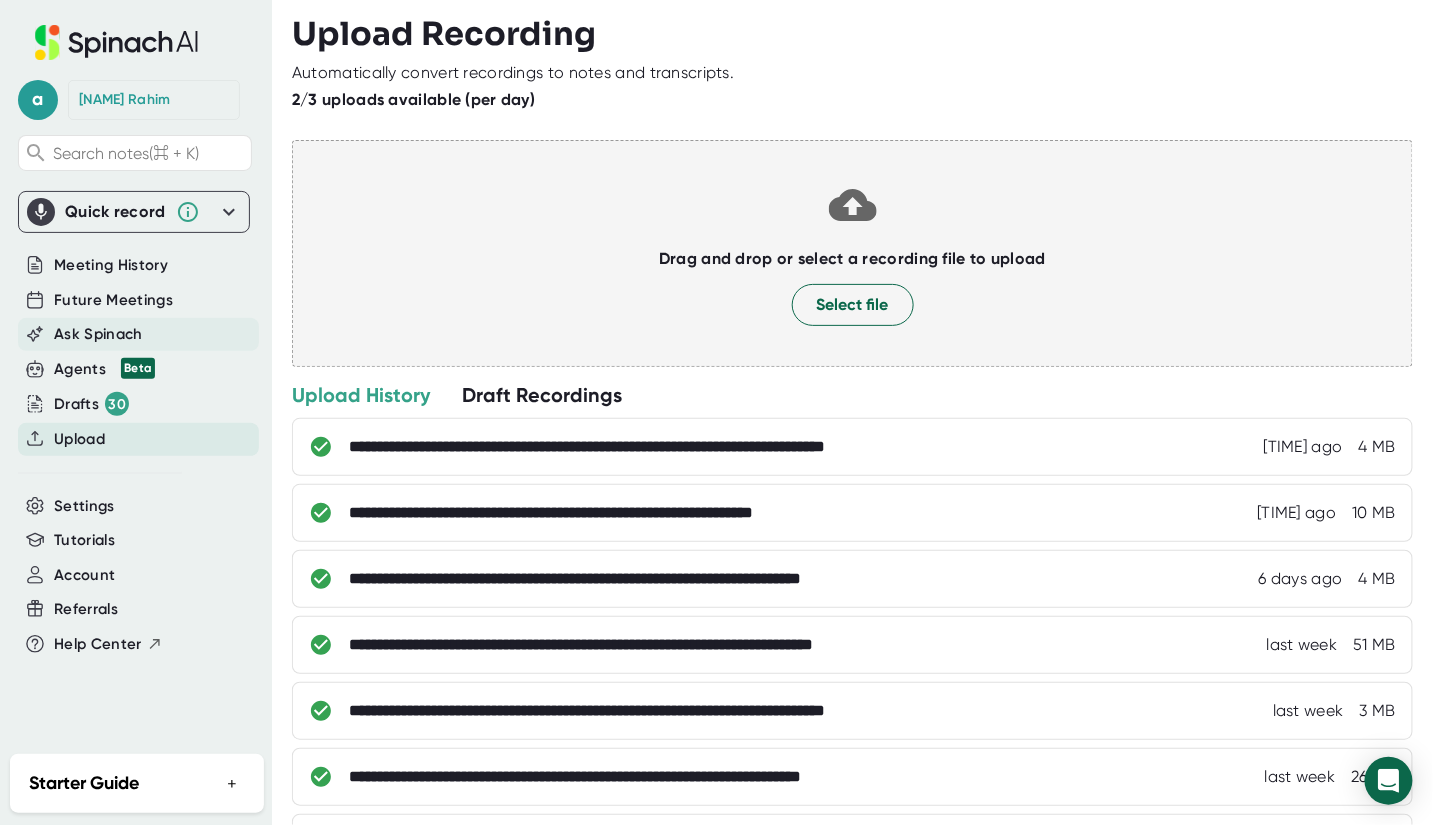 click on "Ask Spinach" at bounding box center [111, 265] 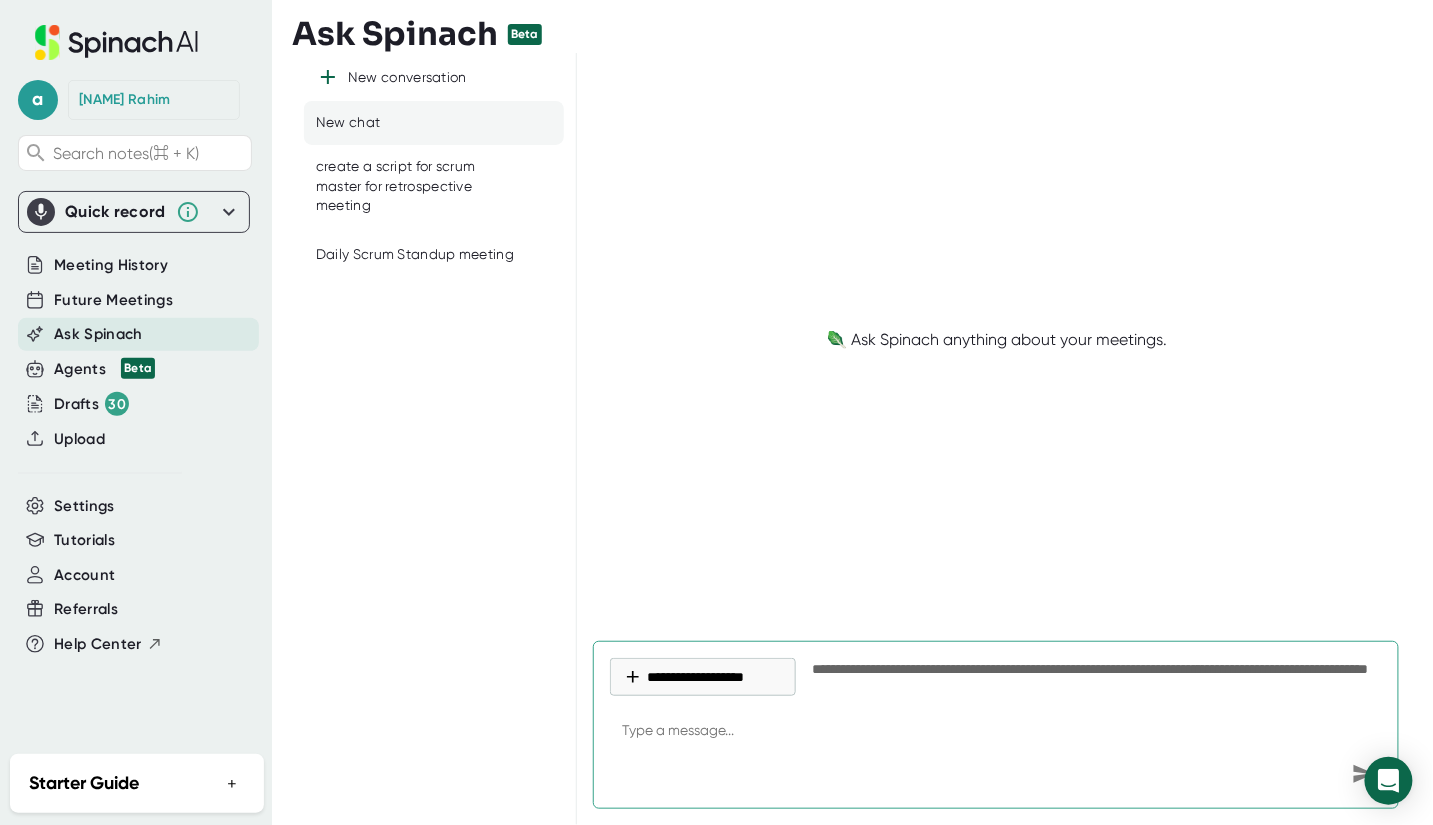 click on "**********" at bounding box center (1094, 678) 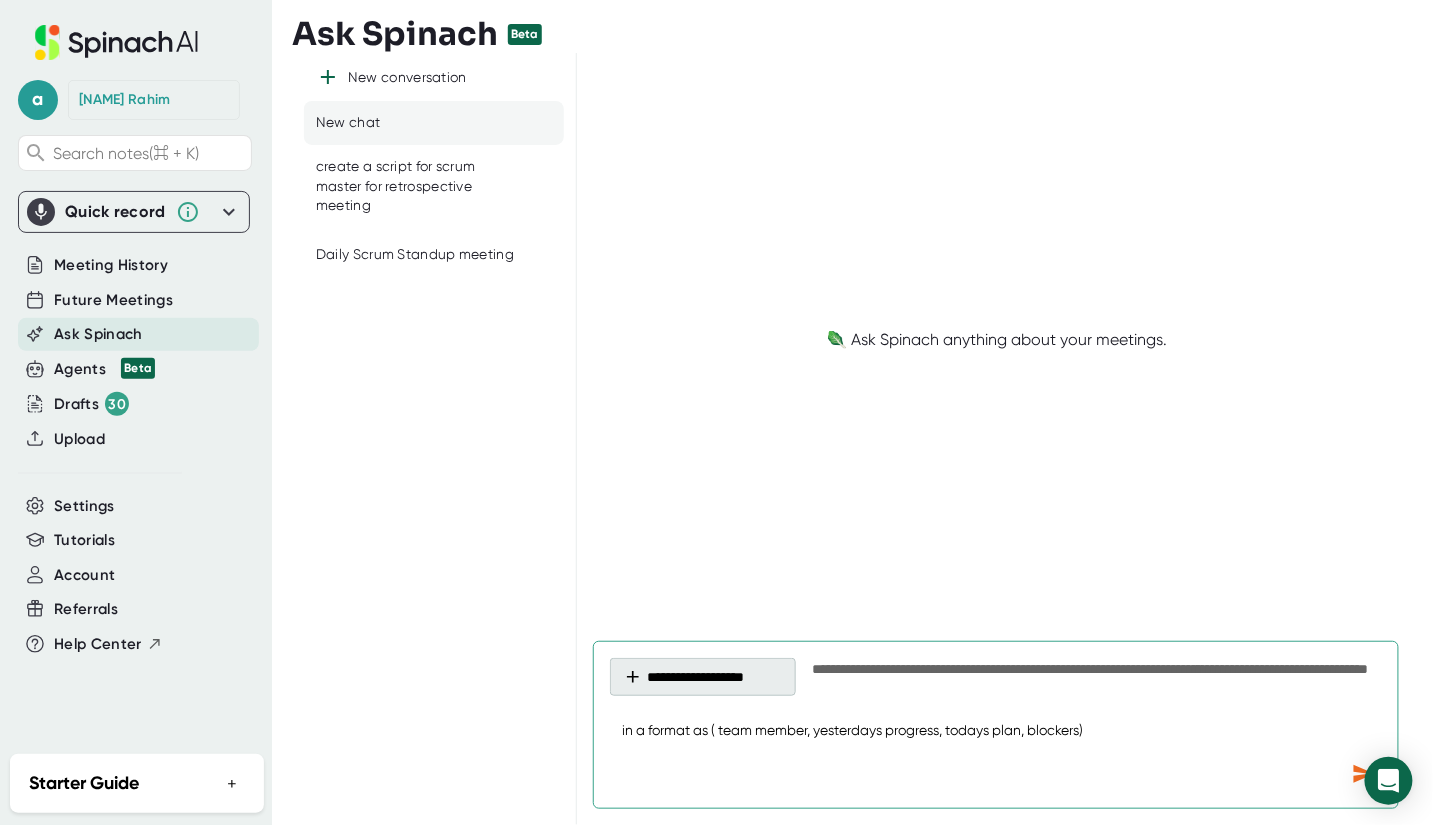 type on "in a format as ( team member, yesterdays progress, todays plan, blockers)" 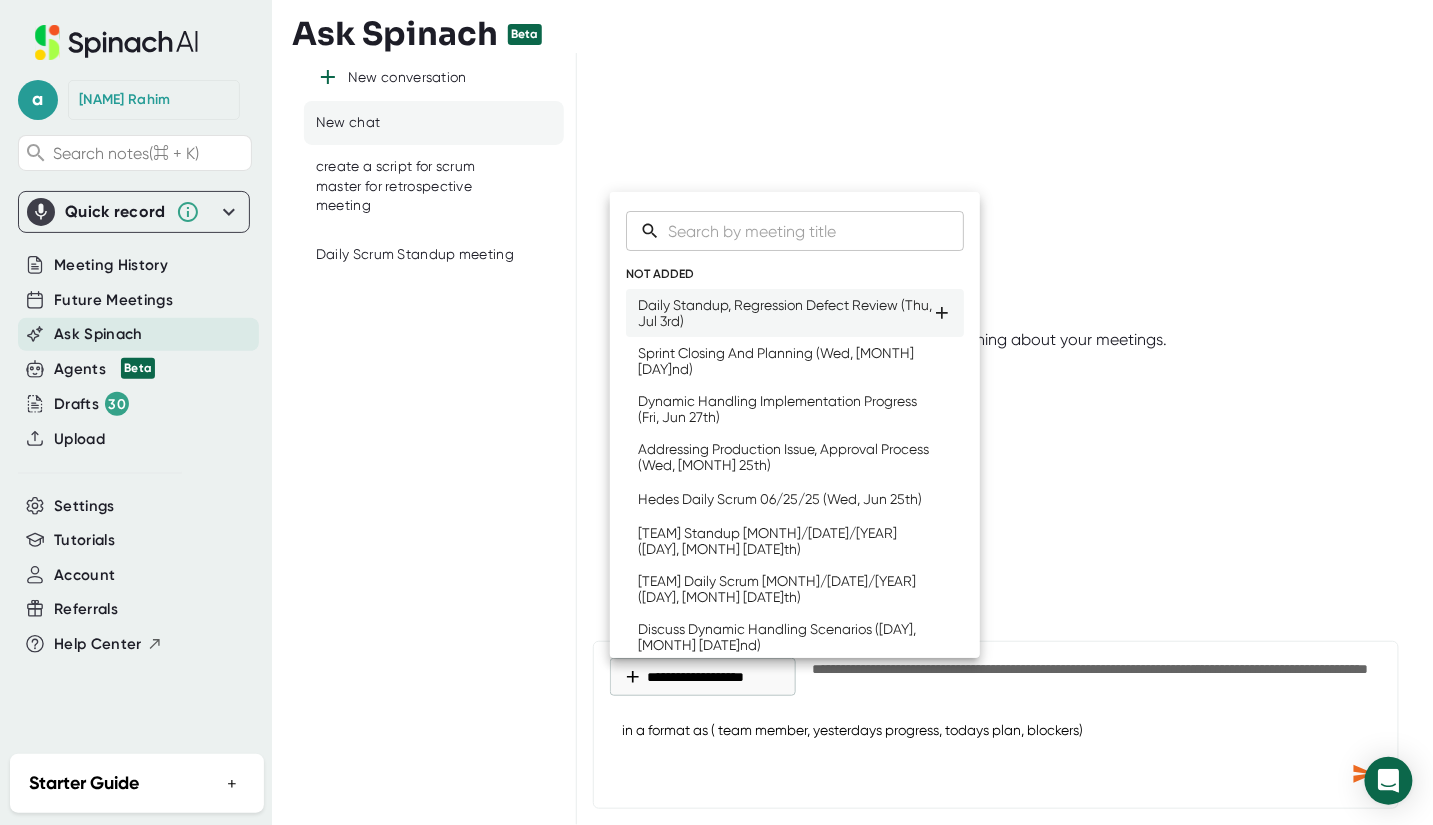 click on "Daily Standup, Regression Defect Review (Thu, Jul 3rd)" at bounding box center (795, 313) 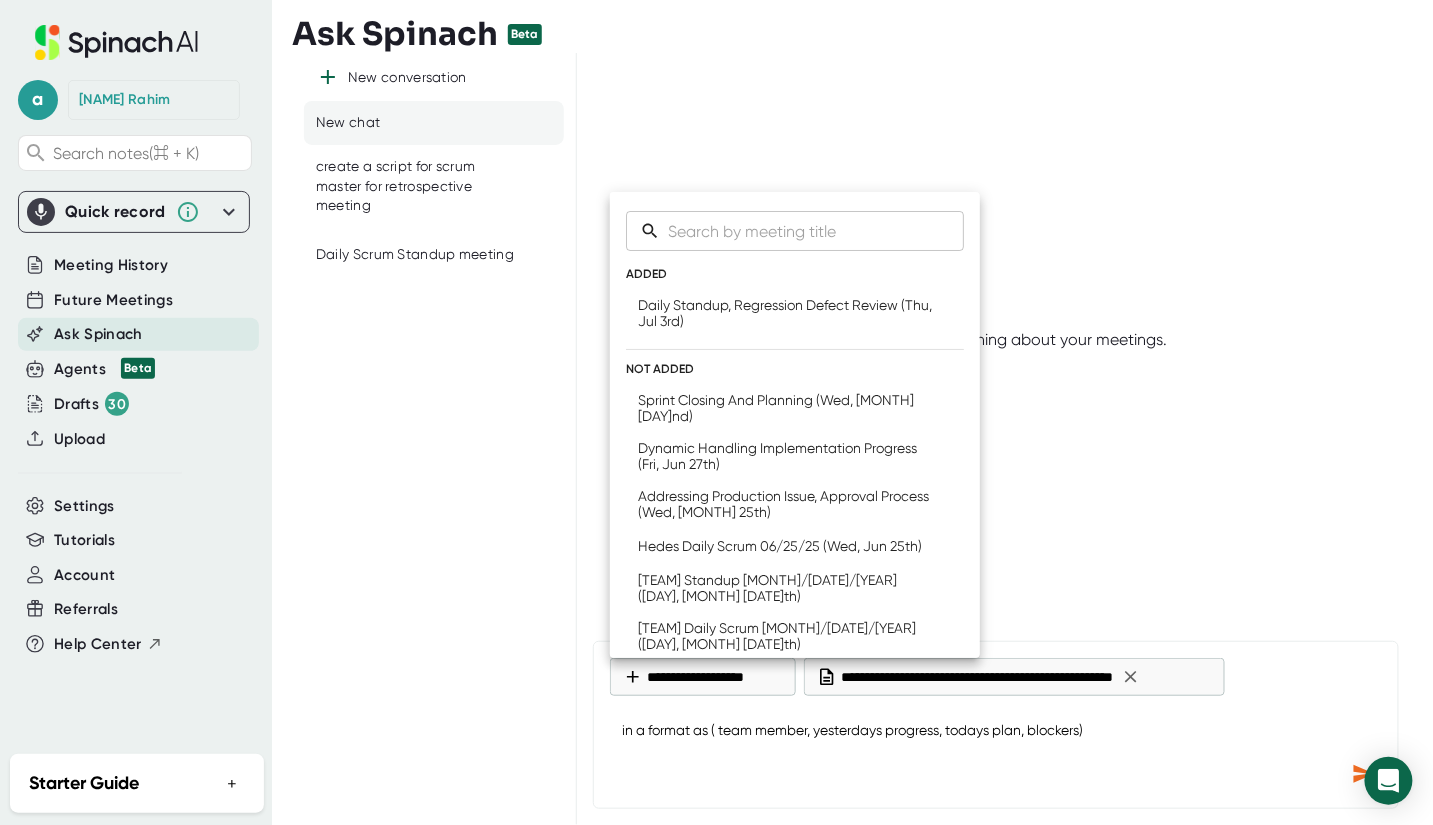 click at bounding box center (716, 412) 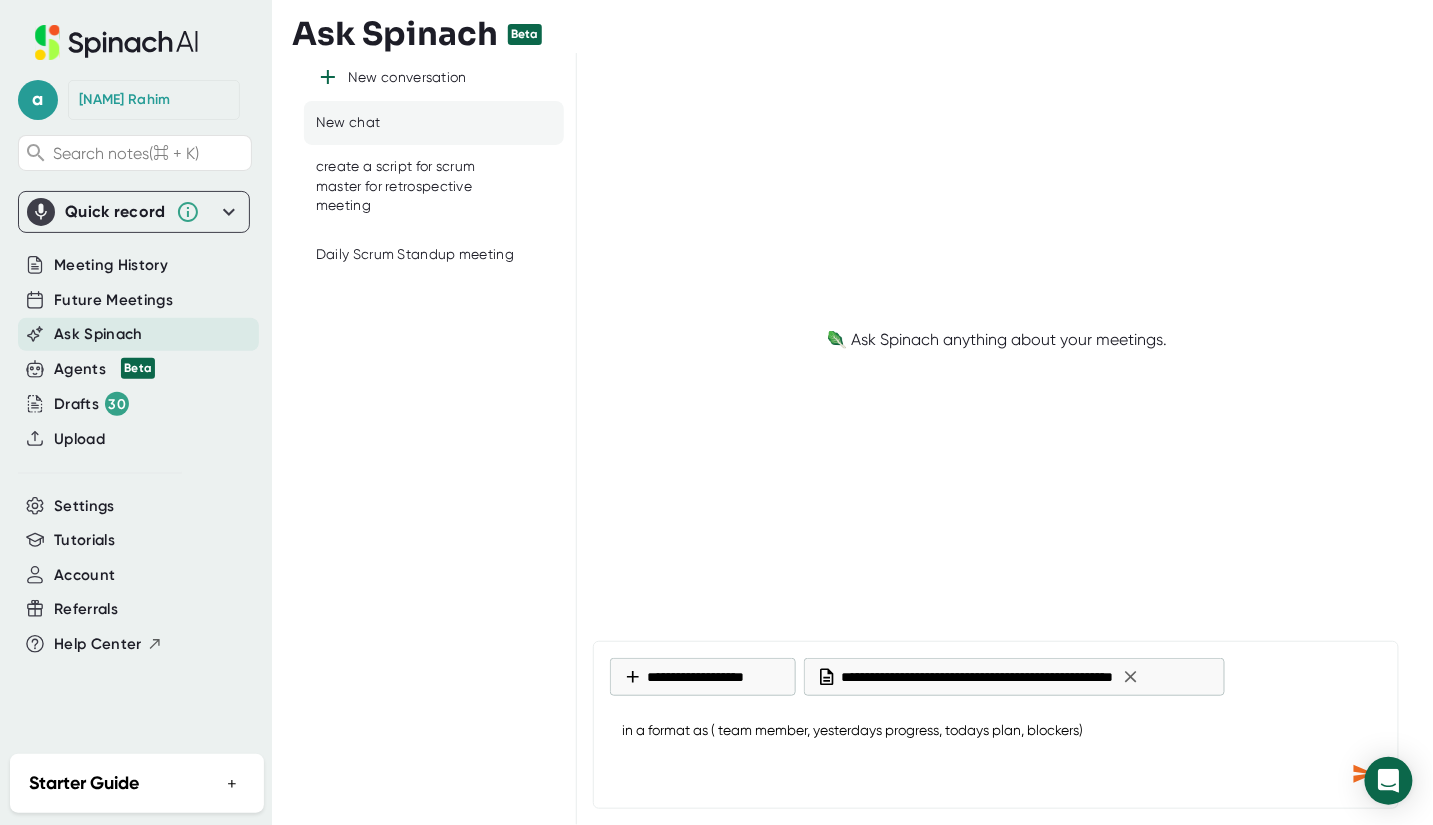 click at bounding box center [1364, 774] 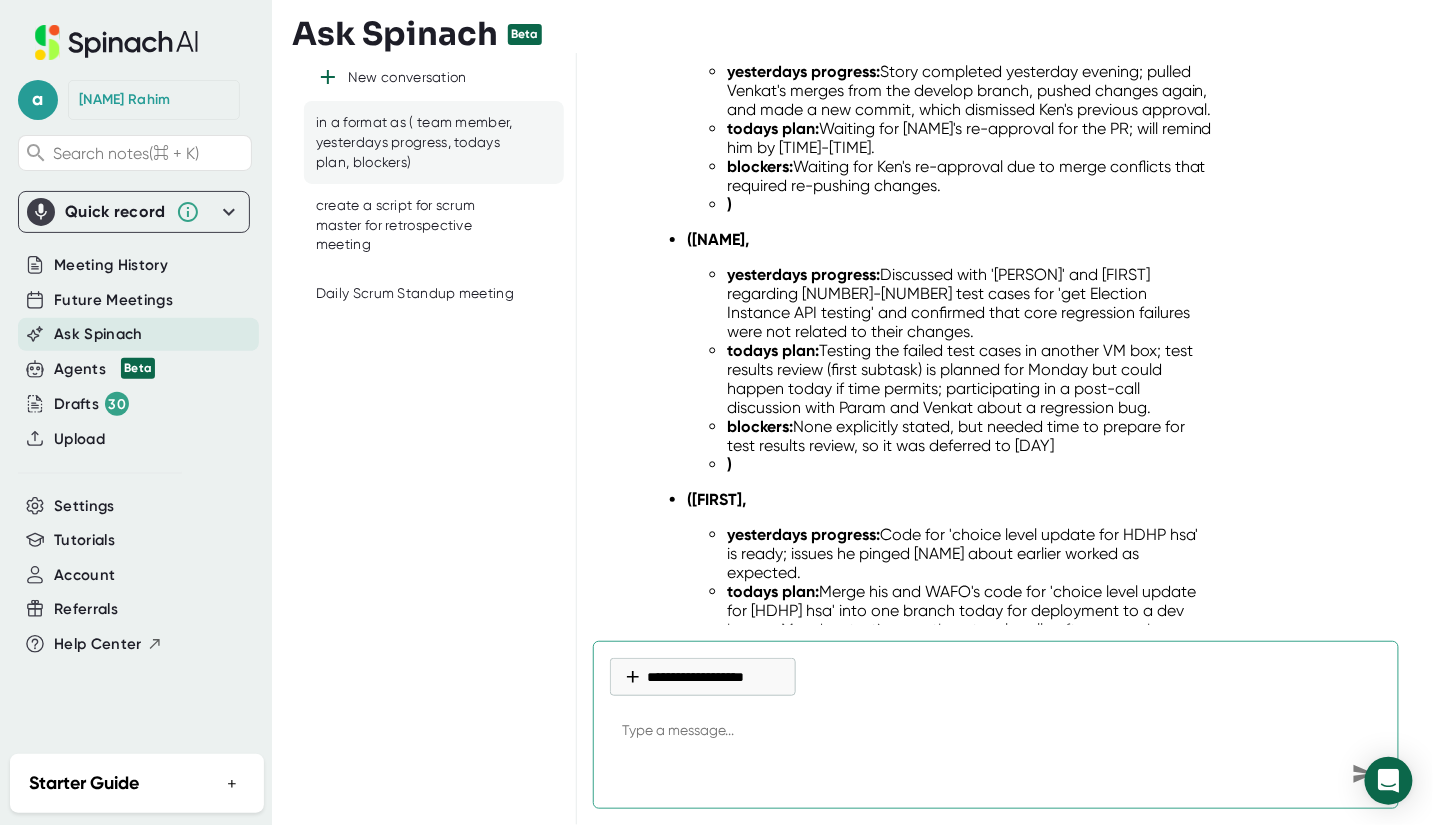 scroll, scrollTop: 222, scrollLeft: 0, axis: vertical 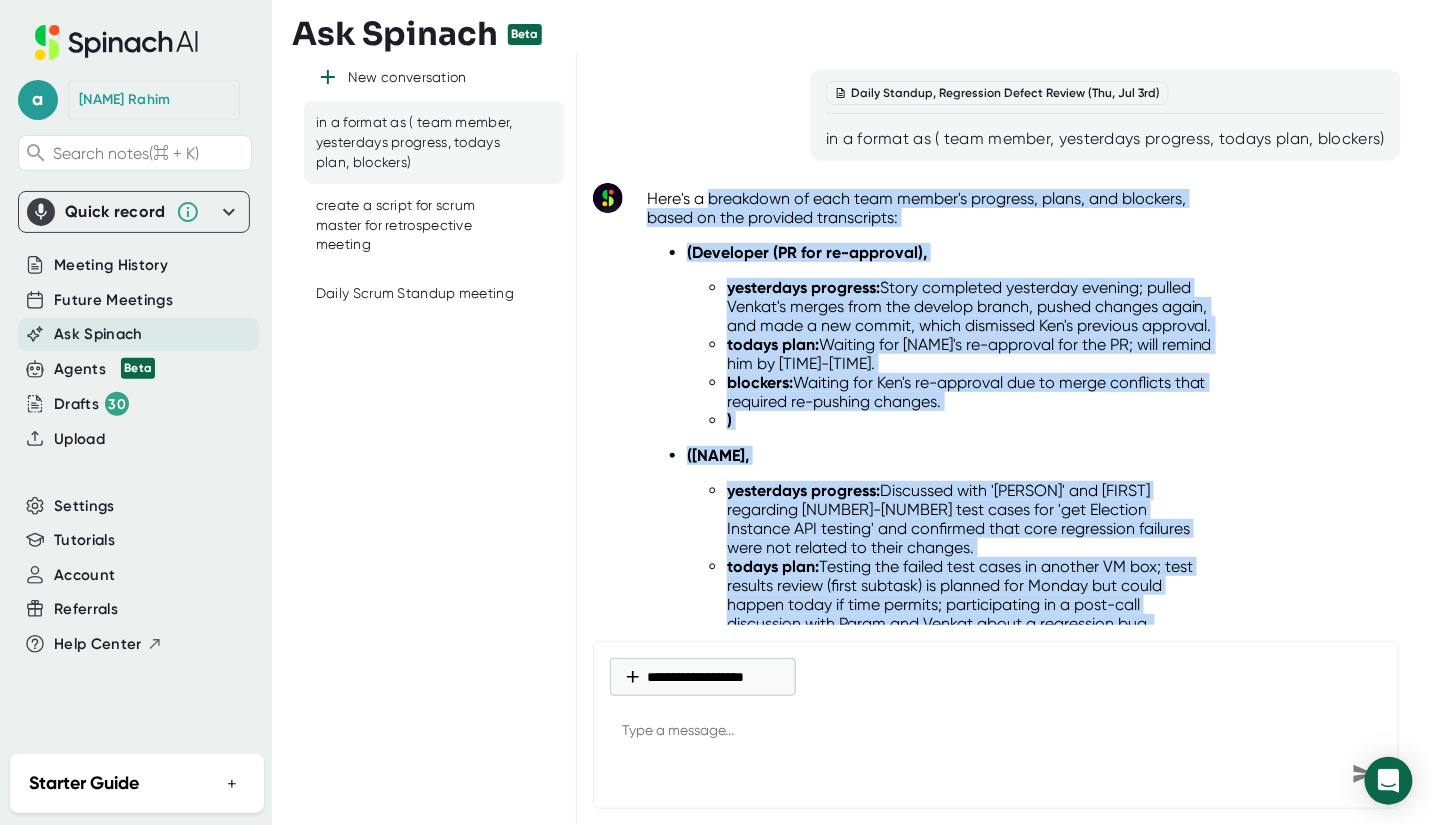 drag, startPoint x: 1020, startPoint y: 536, endPoint x: 725, endPoint y: 197, distance: 449.38403 